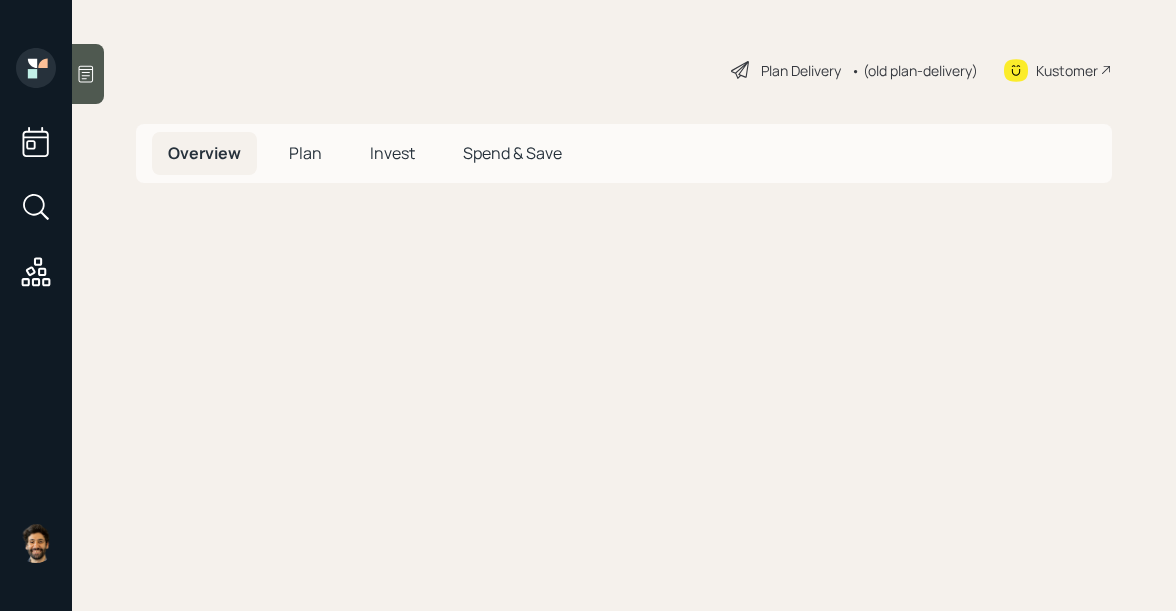 scroll, scrollTop: 0, scrollLeft: 0, axis: both 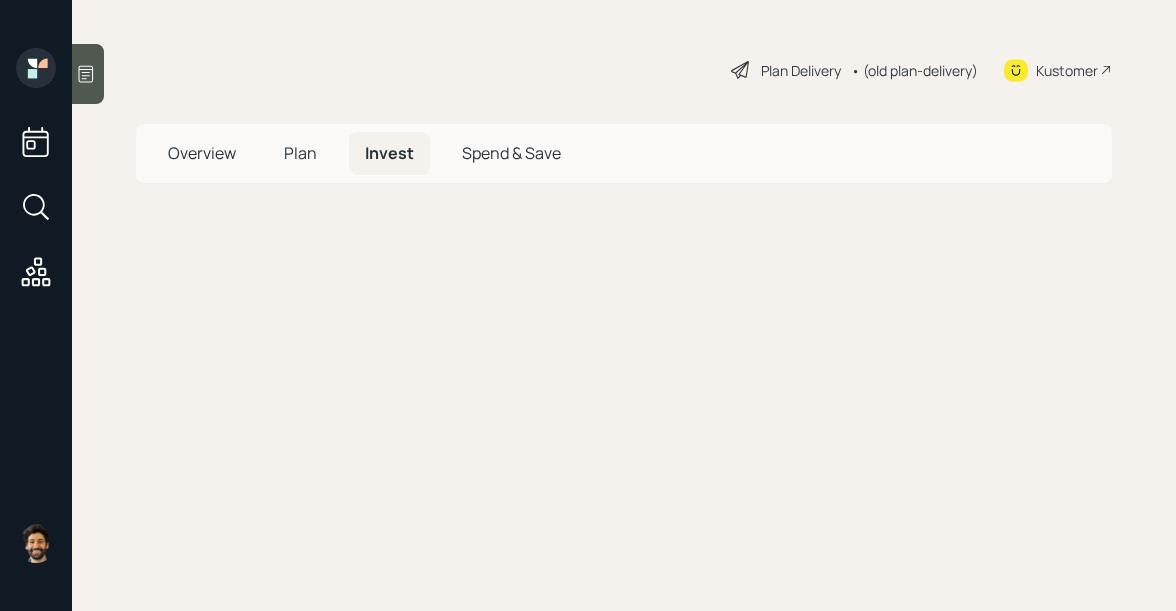 click on "Plan" at bounding box center [202, 153] 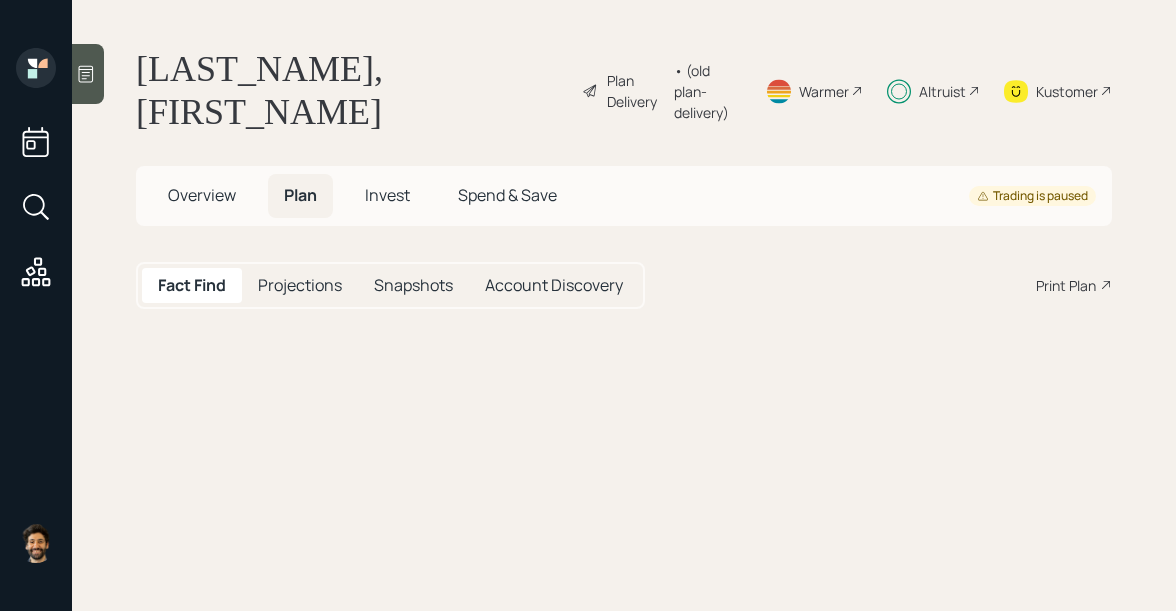 click on "Invest" at bounding box center (202, 195) 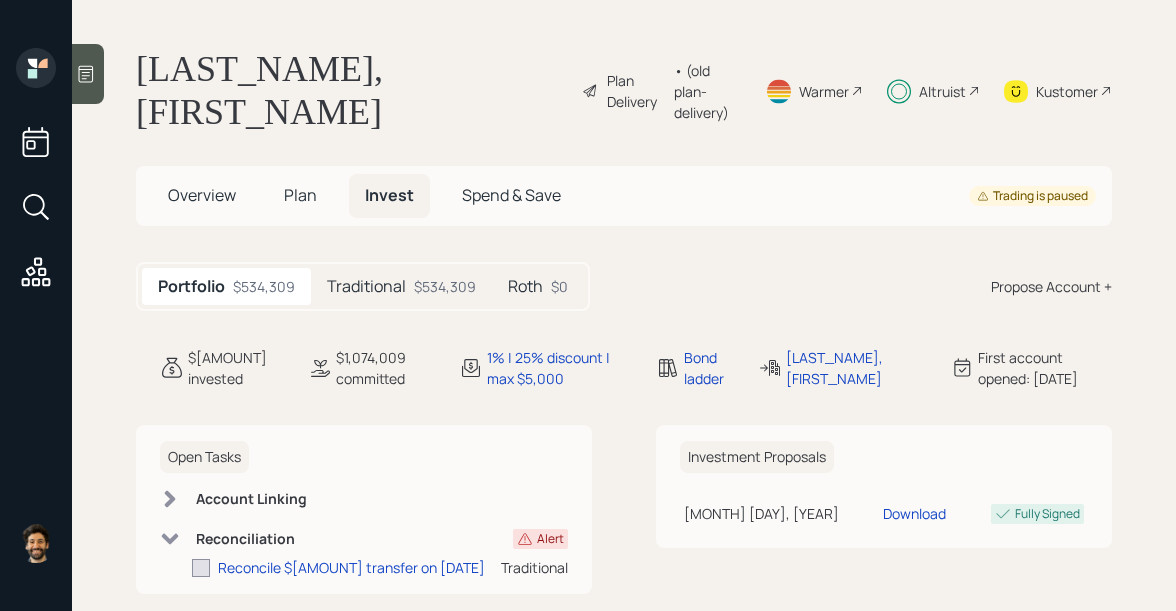 click on "Kustomer" at bounding box center (635, 91) 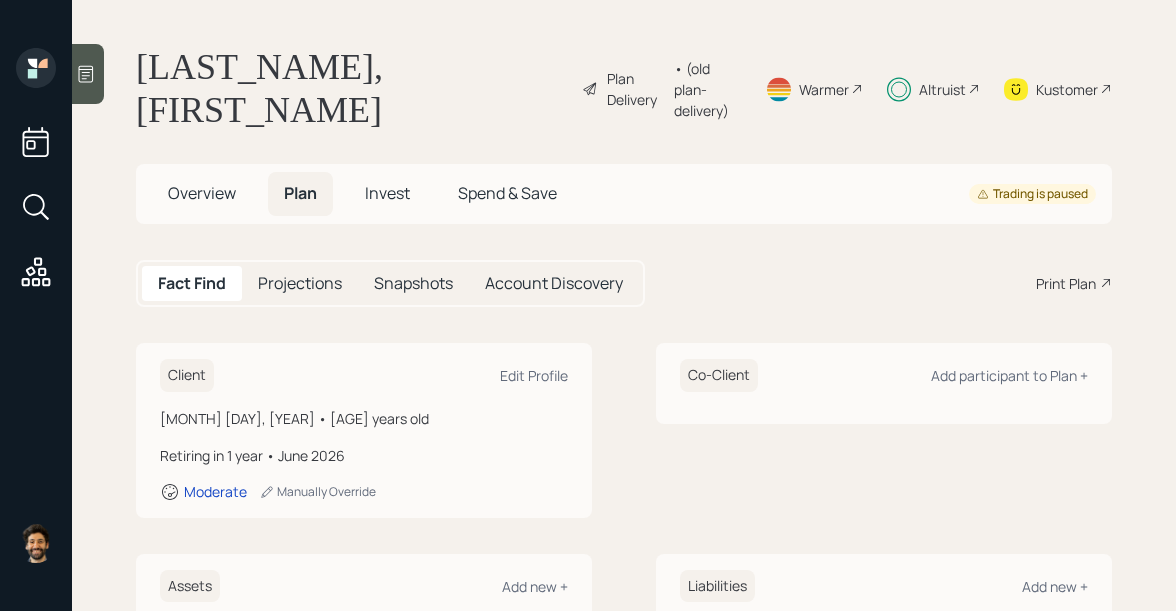 scroll, scrollTop: 0, scrollLeft: 0, axis: both 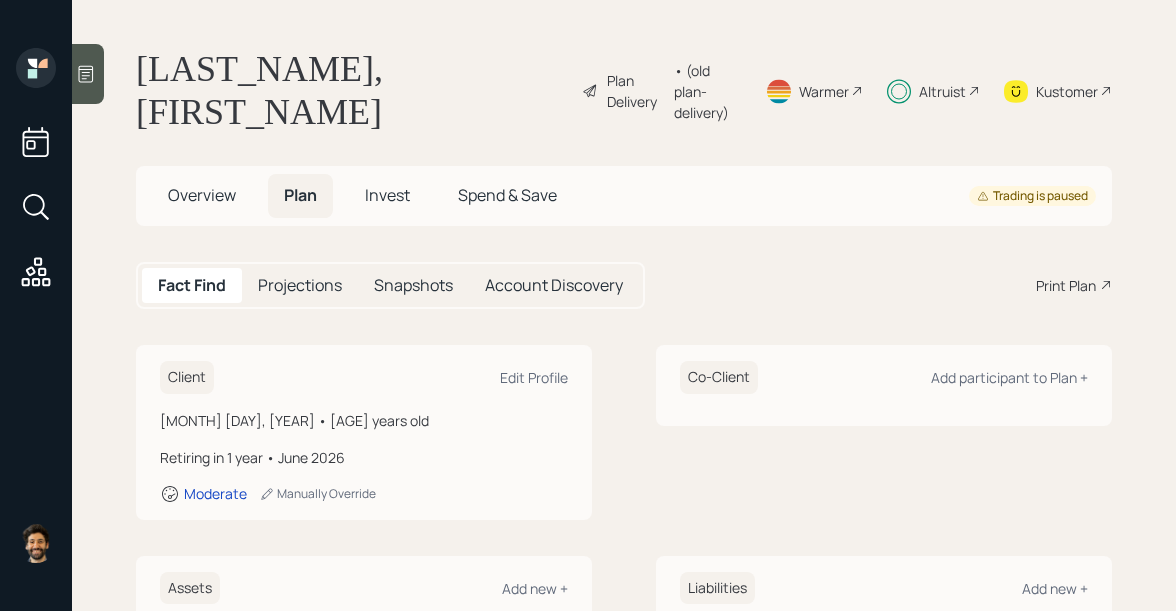 click on "Invest" at bounding box center [202, 195] 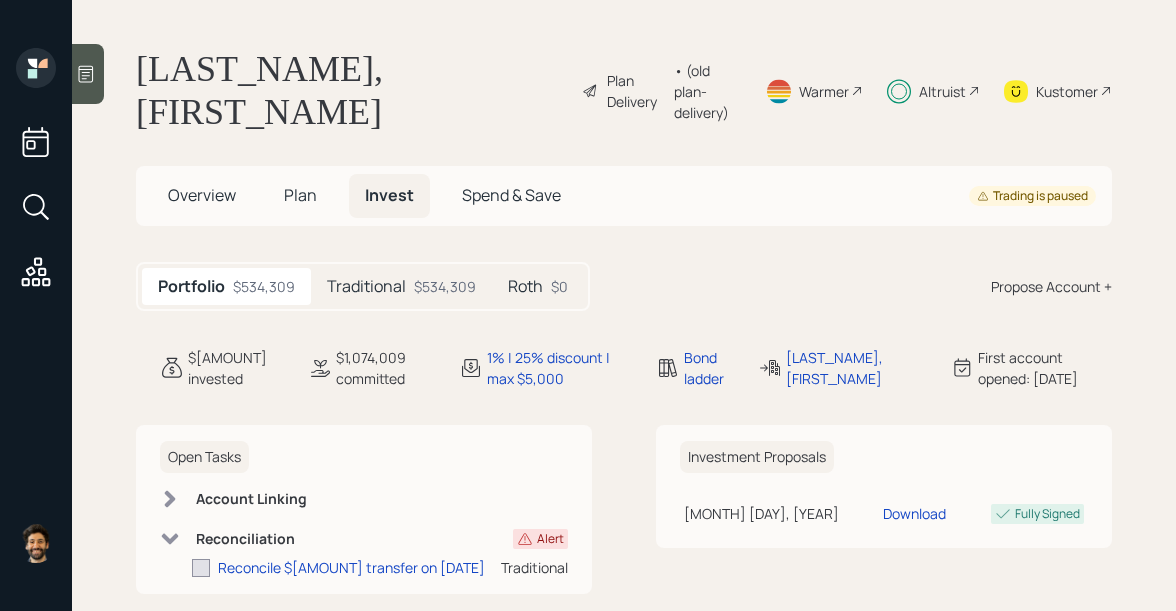 click on "Traditional" at bounding box center [366, 286] 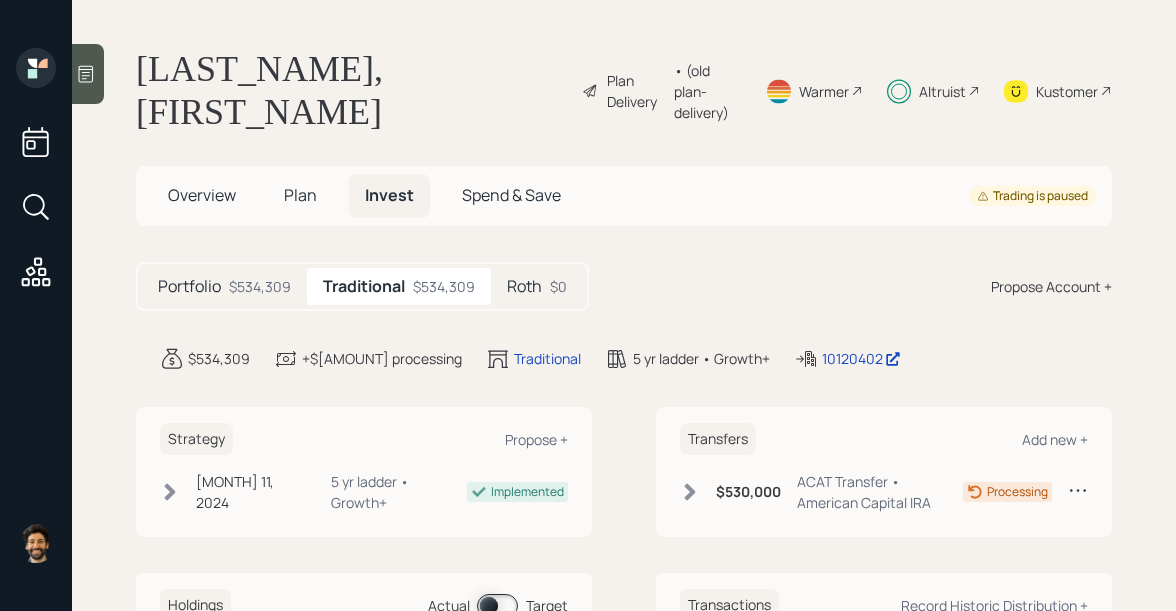 click at bounding box center (497, 606) 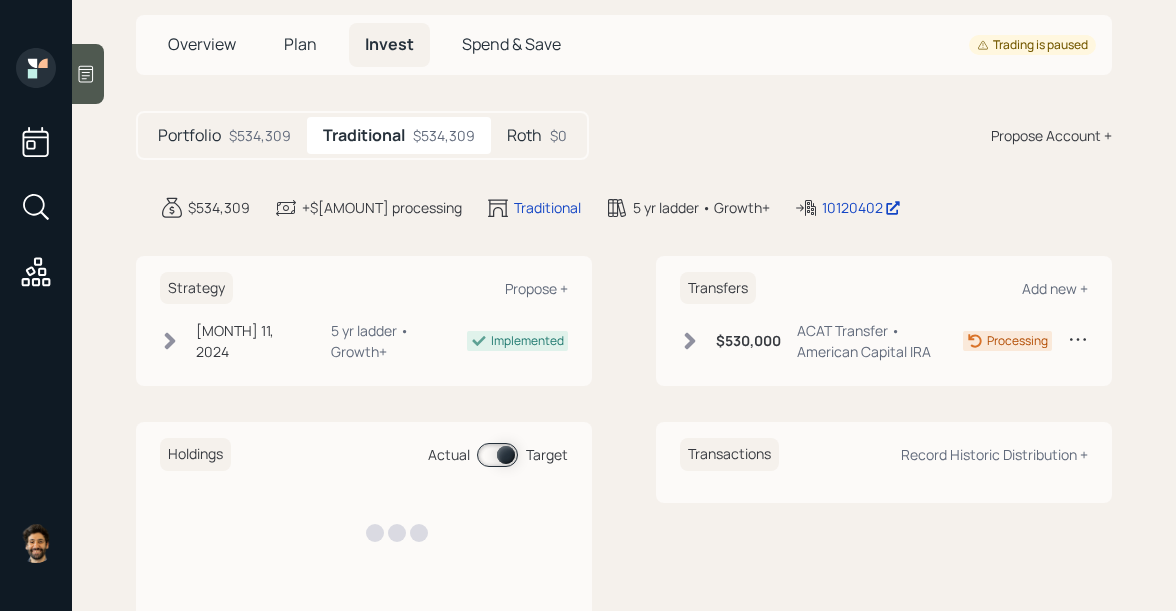 scroll, scrollTop: 168, scrollLeft: 0, axis: vertical 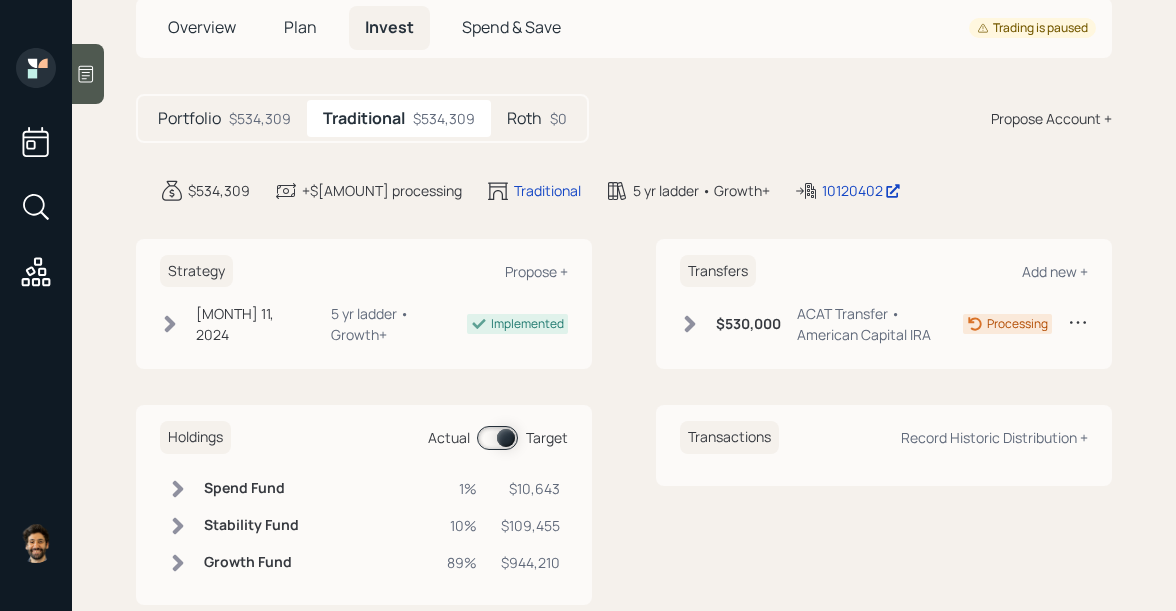 click on "Stability Fund" at bounding box center (251, 488) 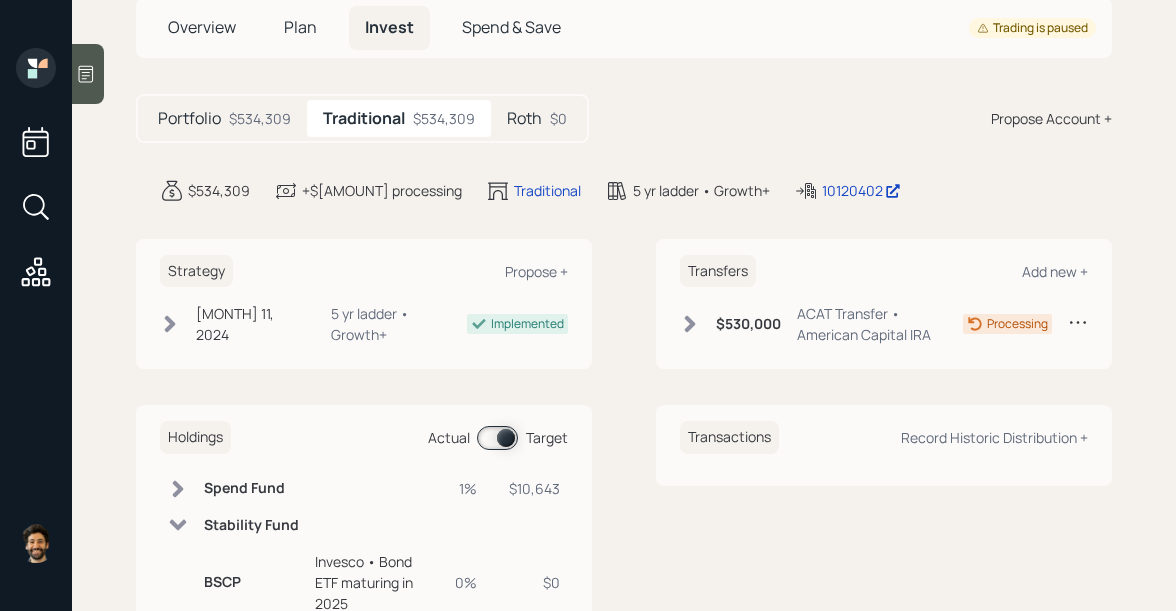 scroll, scrollTop: 553, scrollLeft: 0, axis: vertical 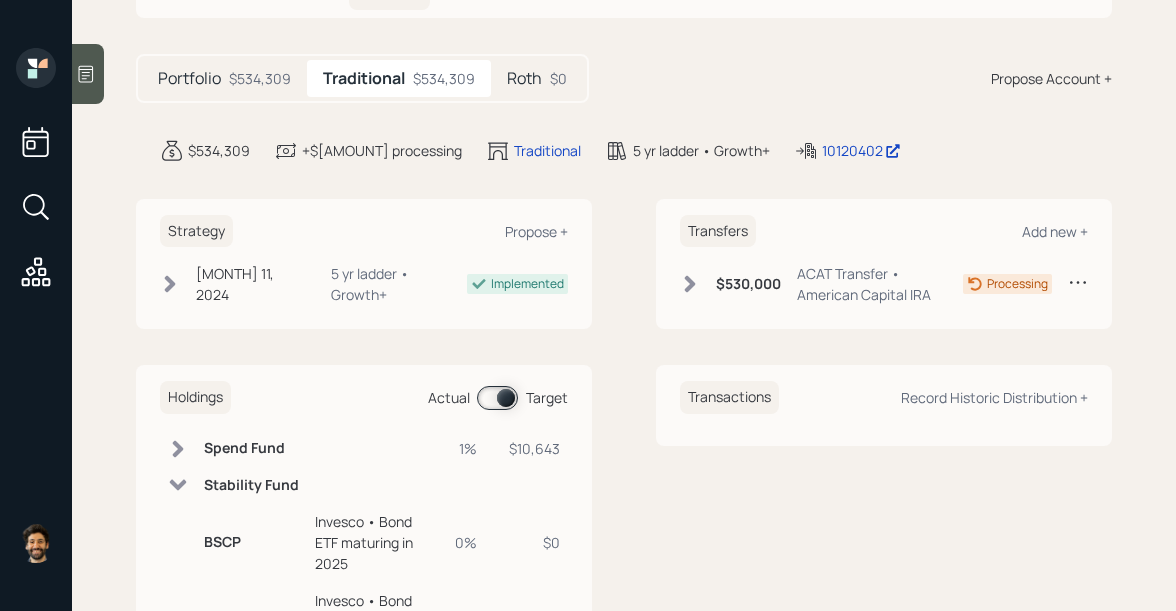 click at bounding box center [178, 485] 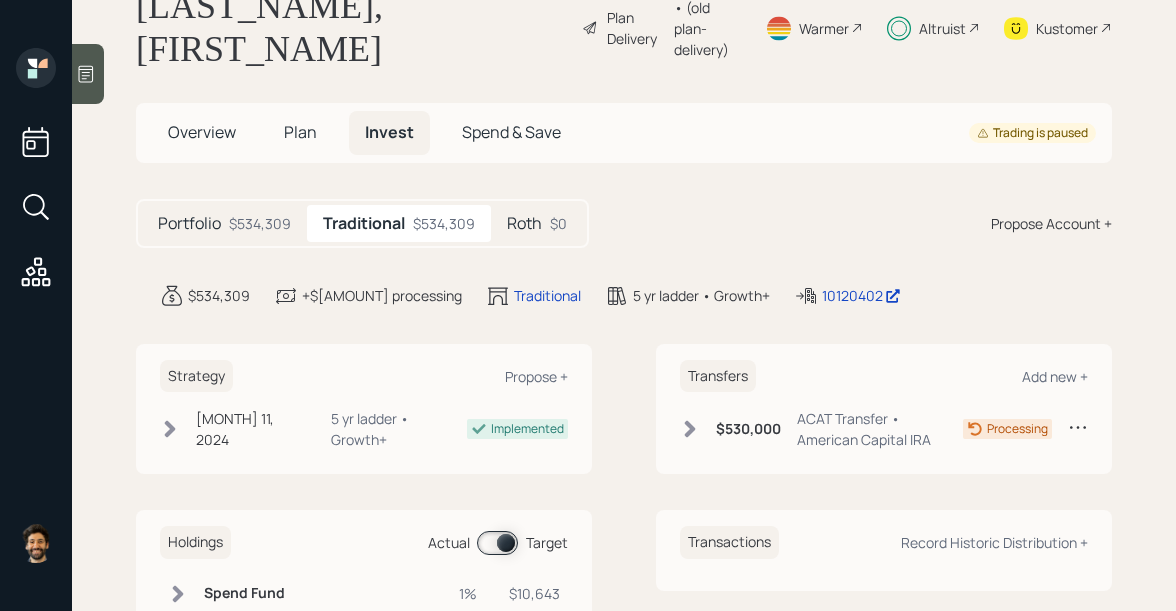 scroll, scrollTop: 60, scrollLeft: 0, axis: vertical 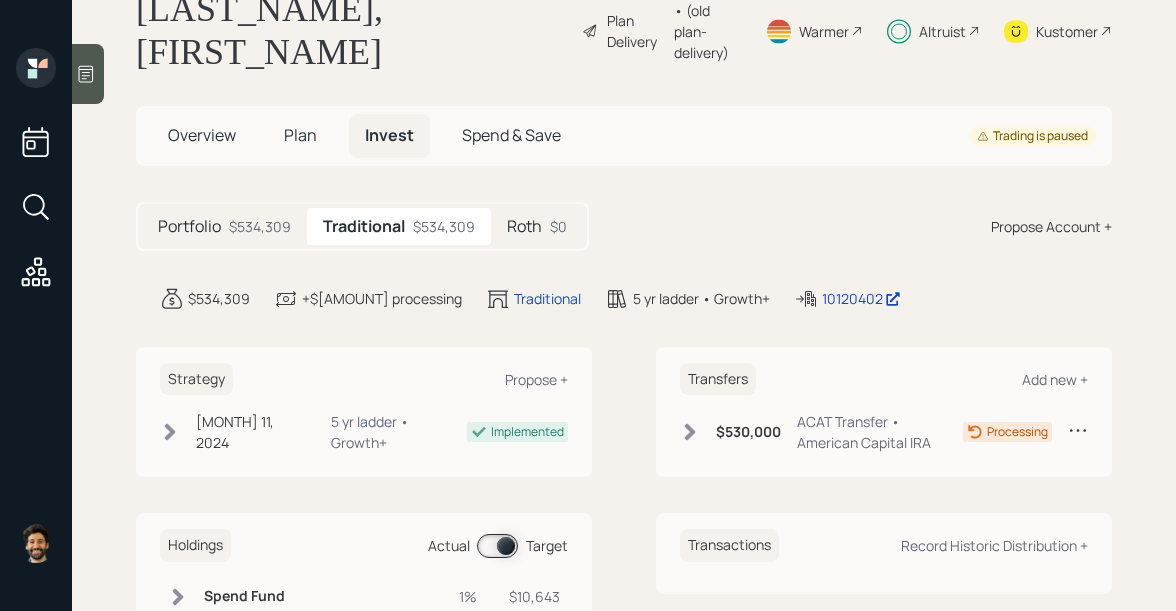 click on "$534,309" at bounding box center [260, 226] 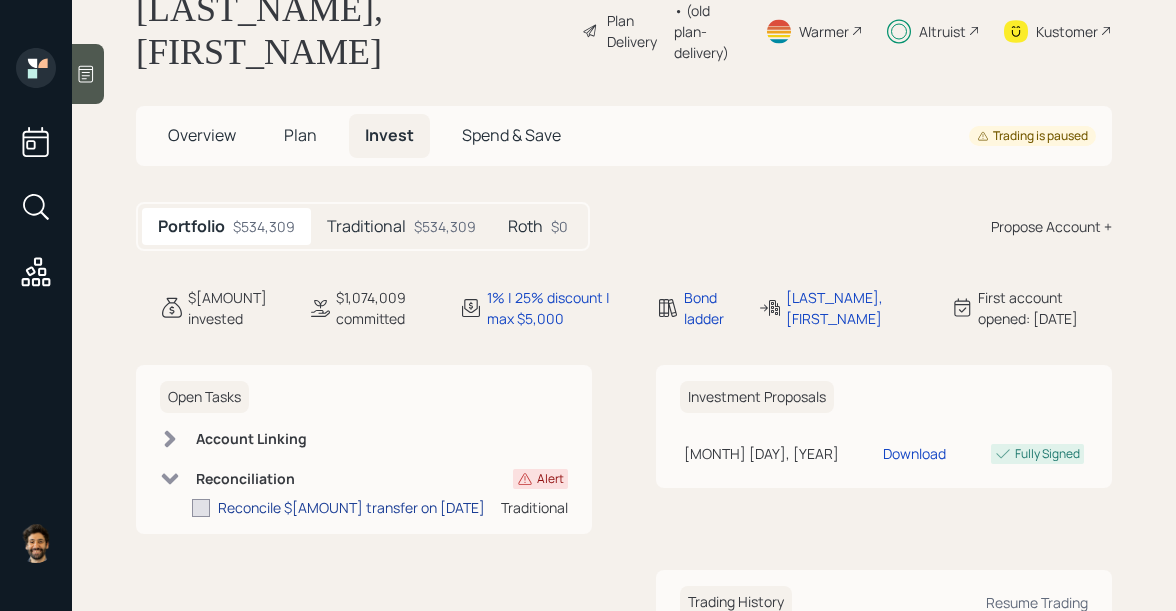 click on "Reconcile $534,309 transfer on 06/30/2025" at bounding box center (351, 507) 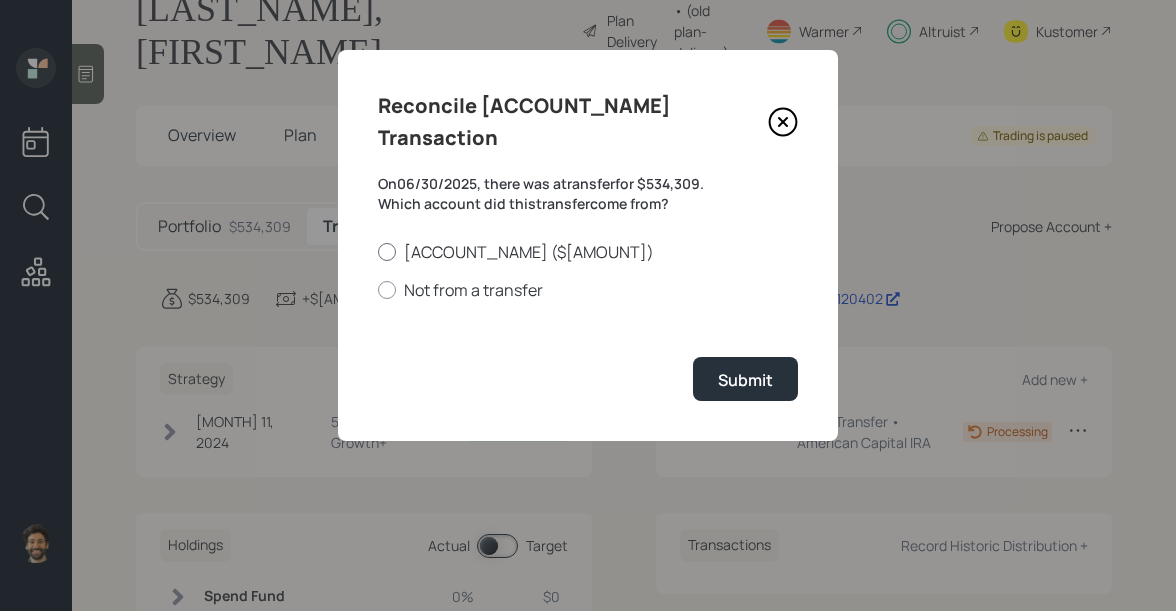 click on "American Capital IRA ($530,000)" at bounding box center [588, 252] 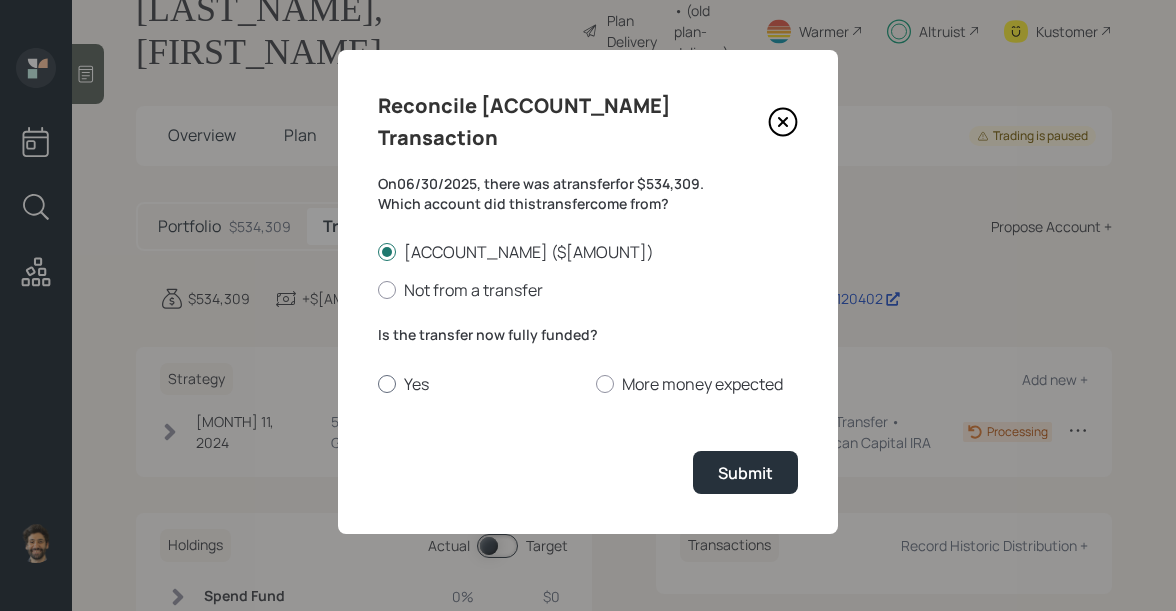 click on "Yes" at bounding box center [479, 384] 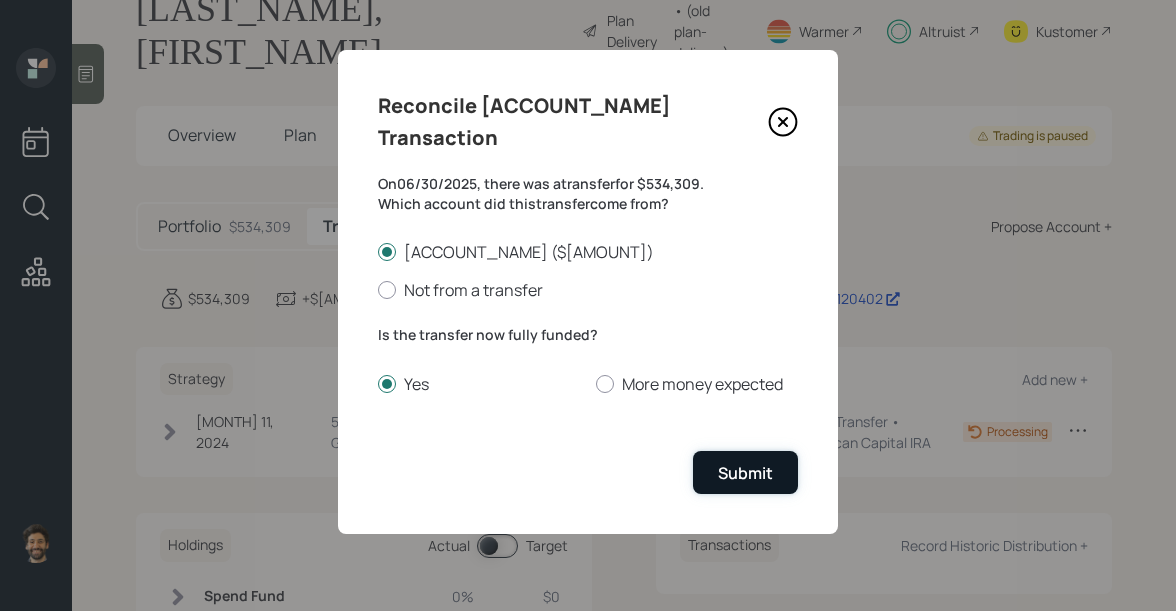 click on "Submit" at bounding box center (745, 473) 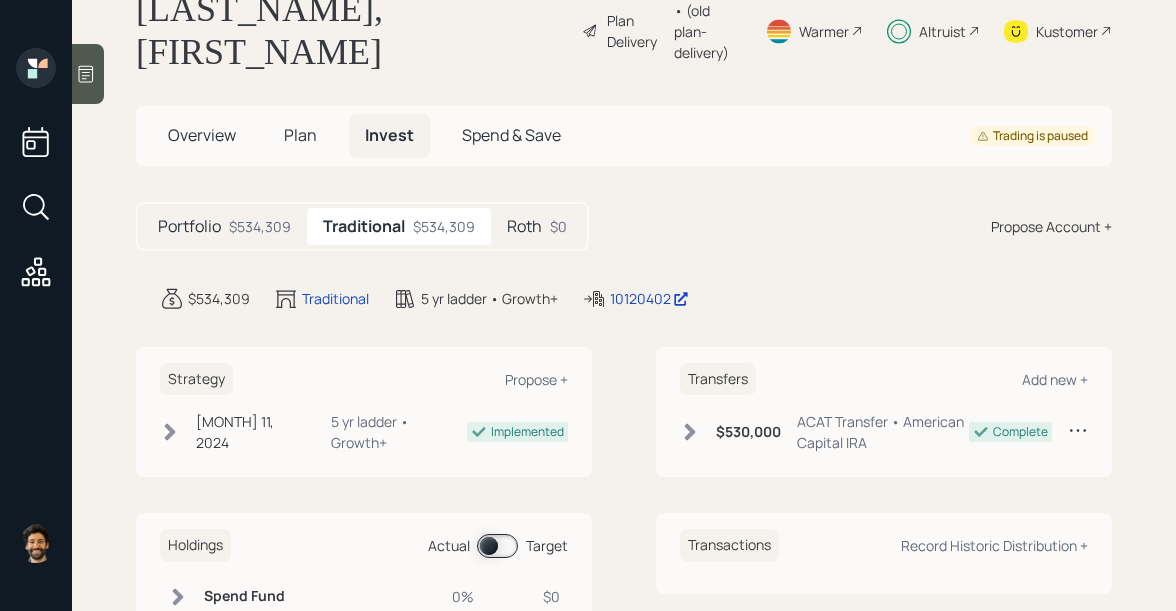 click at bounding box center [497, 546] 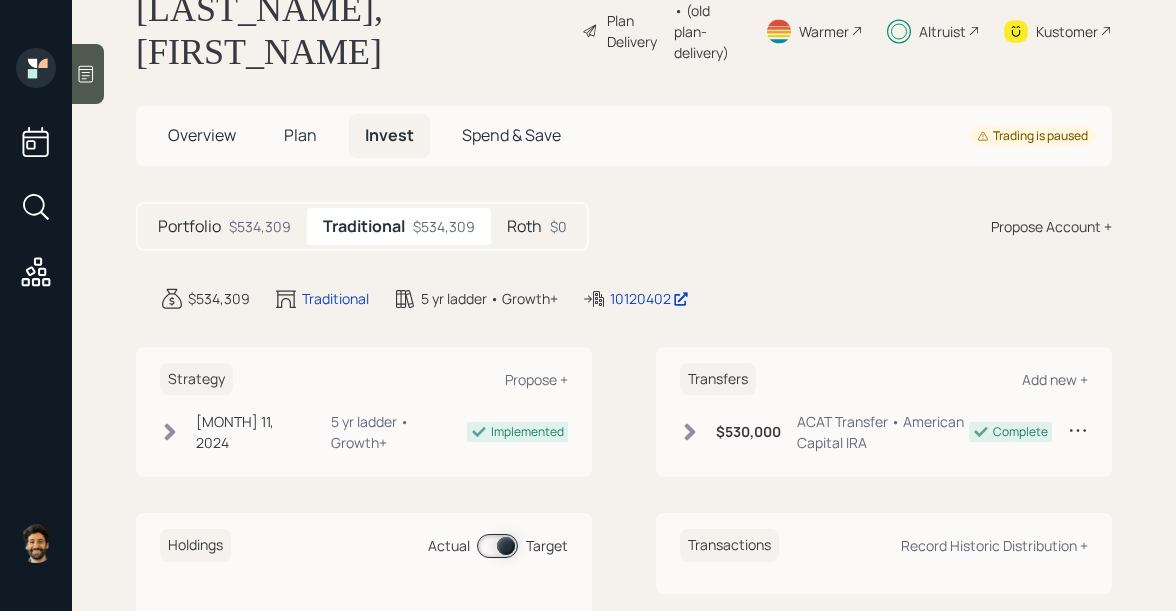 scroll, scrollTop: 168, scrollLeft: 0, axis: vertical 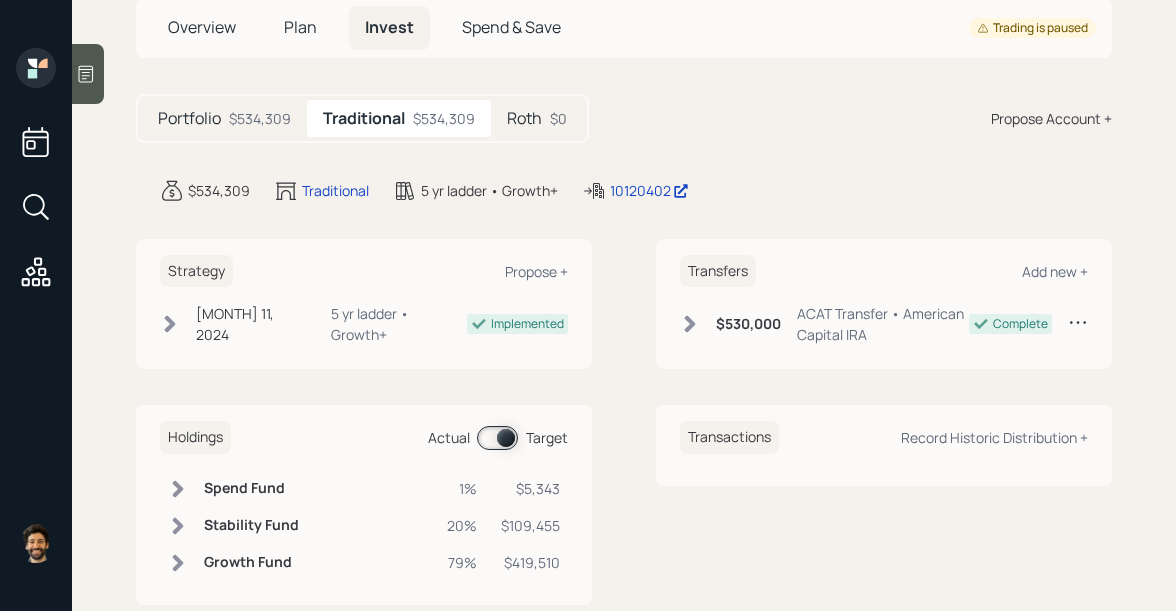 click at bounding box center [373, 488] 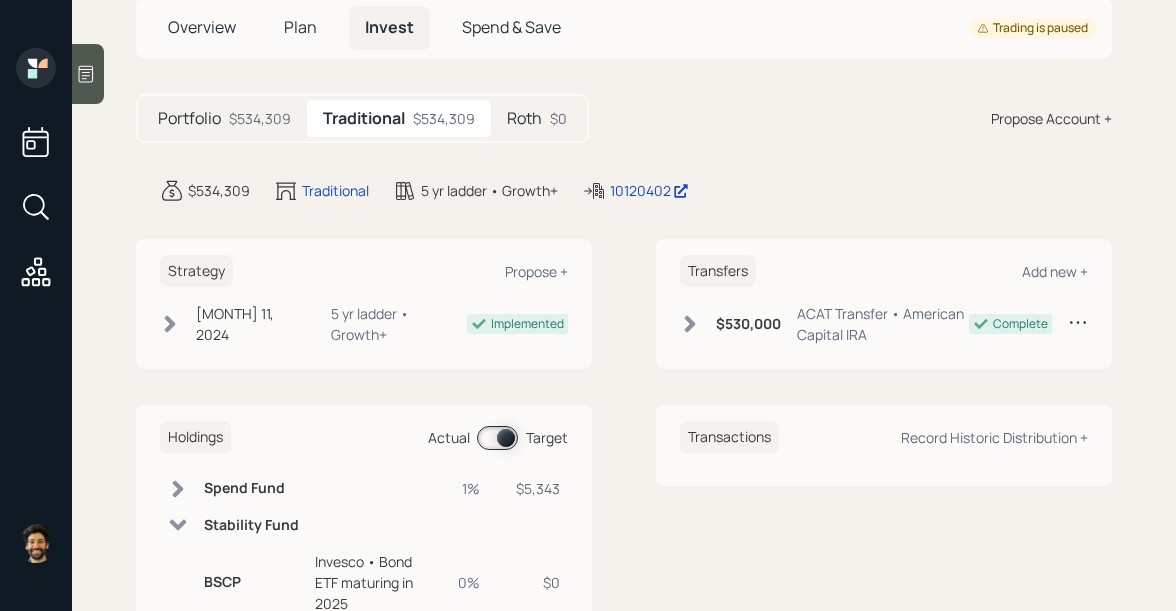 click on "Stability Fund" at bounding box center [251, 488] 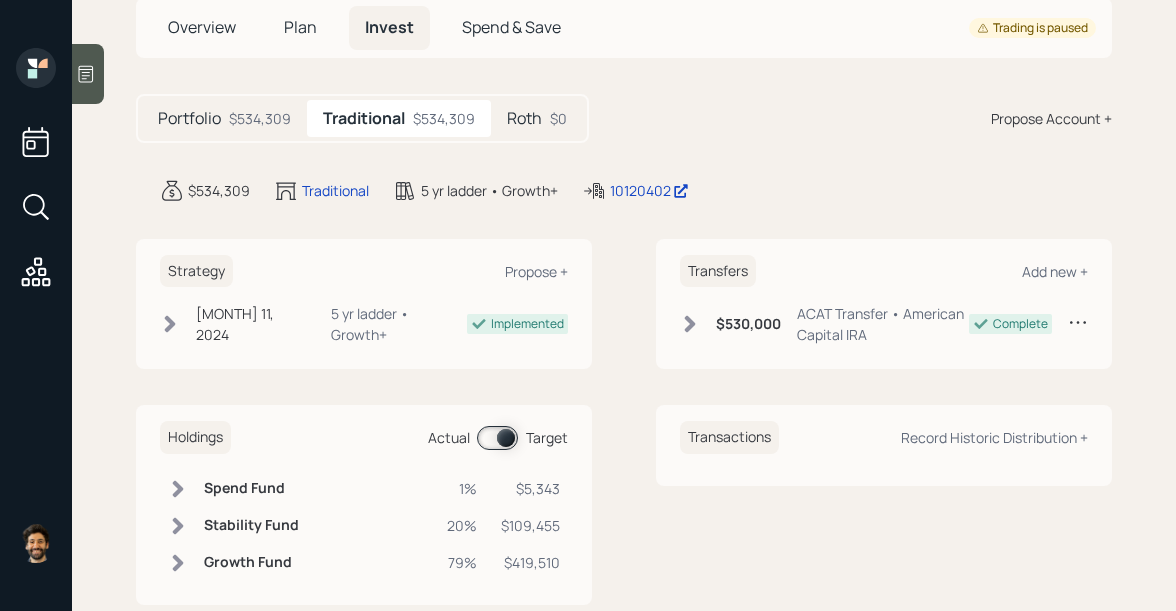 scroll, scrollTop: 0, scrollLeft: 0, axis: both 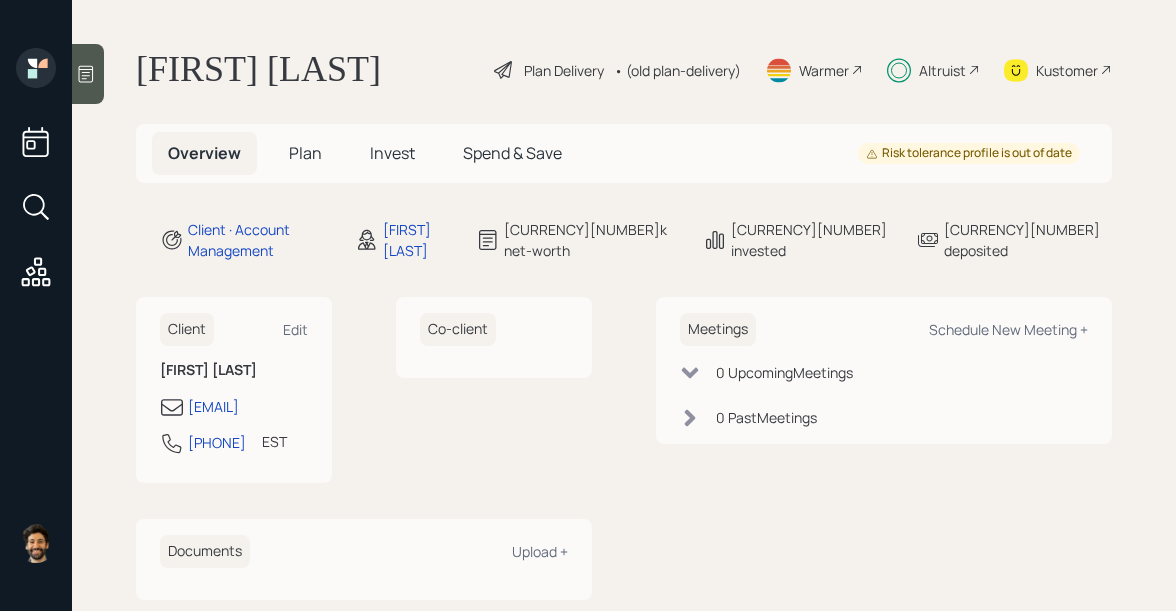 click on "Invest" at bounding box center (392, 153) 